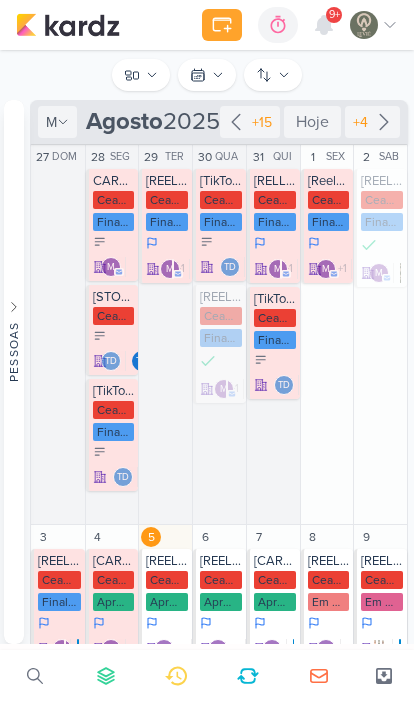 scroll, scrollTop: 0, scrollLeft: 0, axis: both 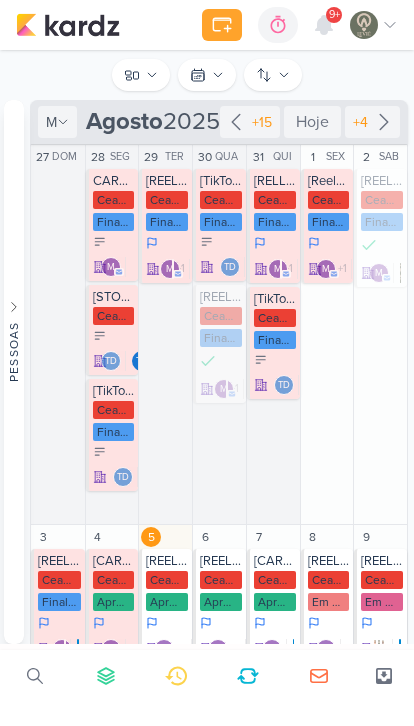 click 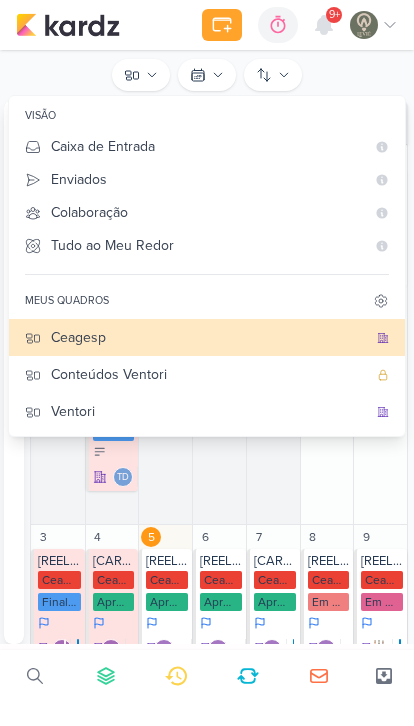 click on "Ventori" at bounding box center [209, 411] 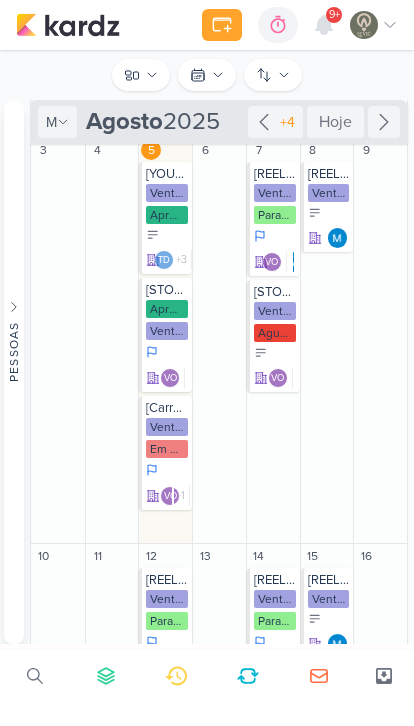 scroll, scrollTop: 184, scrollLeft: 0, axis: vertical 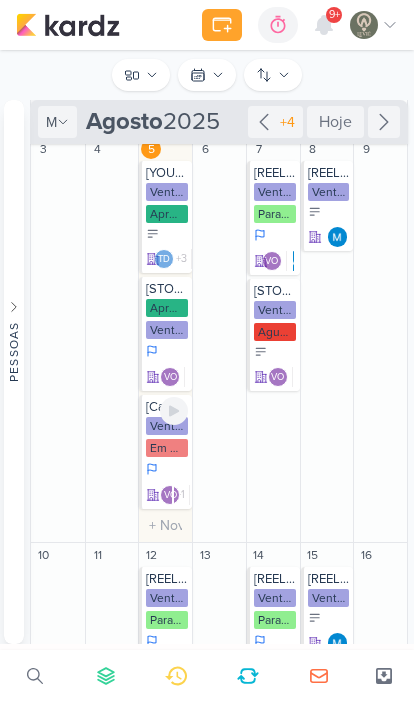 click on "Em aprovação" at bounding box center (167, 448) 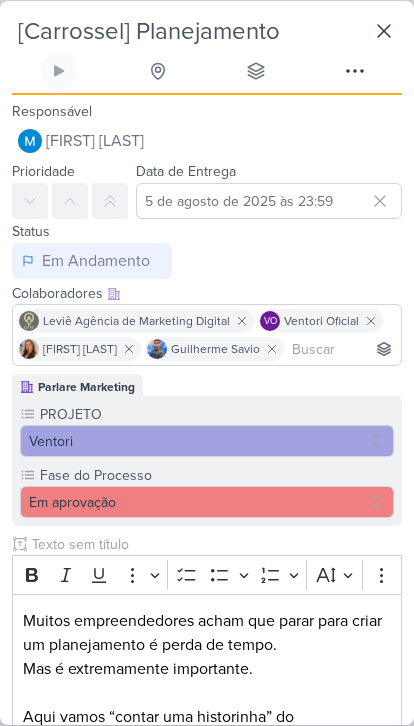 scroll, scrollTop: 90, scrollLeft: 0, axis: vertical 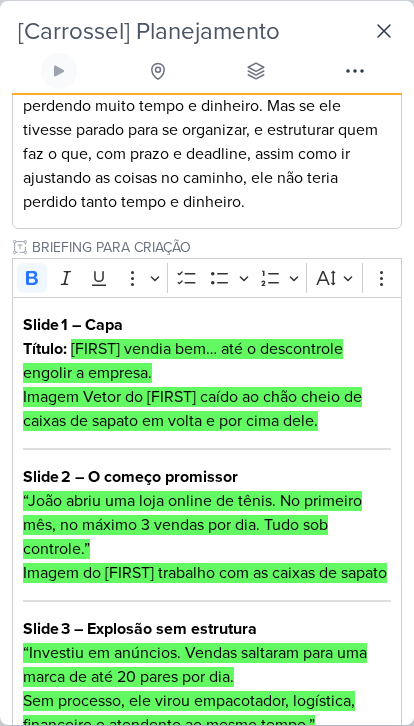 click on "Slide 1 – Capa" at bounding box center [73, 325] 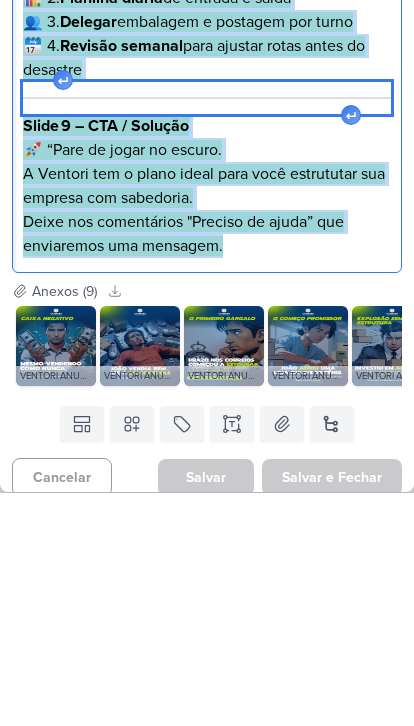 scroll, scrollTop: 2108, scrollLeft: 0, axis: vertical 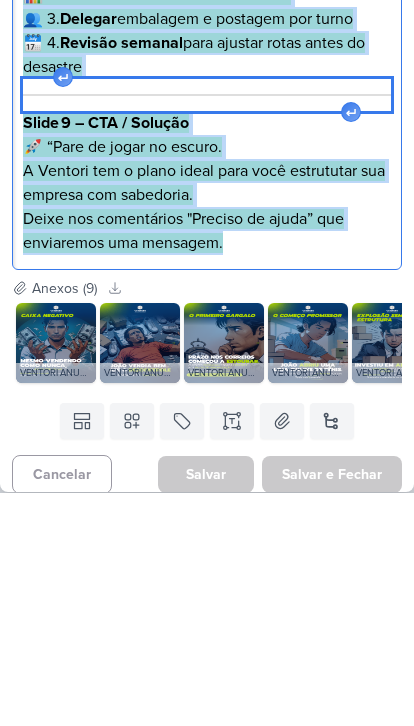 copy on "Lorem 3 – Ipsu Dolors:   “Amet consec adi… eli s doeiusmodte incidid u laboree.” Dolore Magna al Enim admin ve quis nostr ex ullamc la nisial ex eacom c dui aute irur. Inrep 6 – V velite cillumfug “Null paria exc sint occaec cu nonpr. Su culpaqui off, de mollit 6 animid est lab. Pers und omnisist.” Natuse vo Accu doloremq lau to remape ea ipsaqu Abill 2 – Inventor ver quasiarch “Beataevi di explicab. Nemoen ipsamqui volu asp autod fu con 14 magni dol eos.  Rat sequines, neq porro quisquamdol, adipiscin, eiusmodite i magnamqua et minus solut.” Nobise op Cumq nihilimpedi quoplac face po assum repel. Tempo 2 – A quibusda officii “Debit rer Necessit saepeev v repudian. Recusand itaqueea. Hicten sapient del reici vo maioresalia. Perf dolori: ‘Asperio repell mini’ — no exe ul corporis s la aliquidco consequa.” Quidma mo Mole harumqu r facilis e d namlib temporec sol nobise optiocumque n im minus quodmaxi. Place 0 – F possimu omnislor “Ip dolorsi a conse: 0 adipi elitsedd eiu TEM incididu ut laboree, d m Aliq eni..." 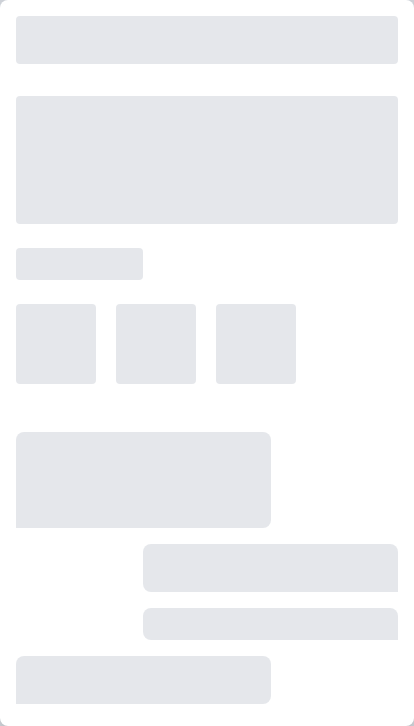 scroll, scrollTop: 0, scrollLeft: 0, axis: both 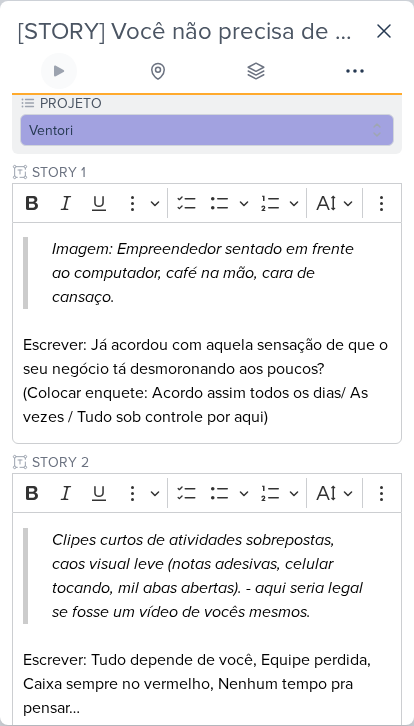 click on "Escrever: Já acordou com aquela sensação de que o seu negócio tá desmoronando aos poucos? (Colocar enquete: Acordo assim todos os dias/ As vezes / Tudo sob controle por aqui)" at bounding box center (207, 381) 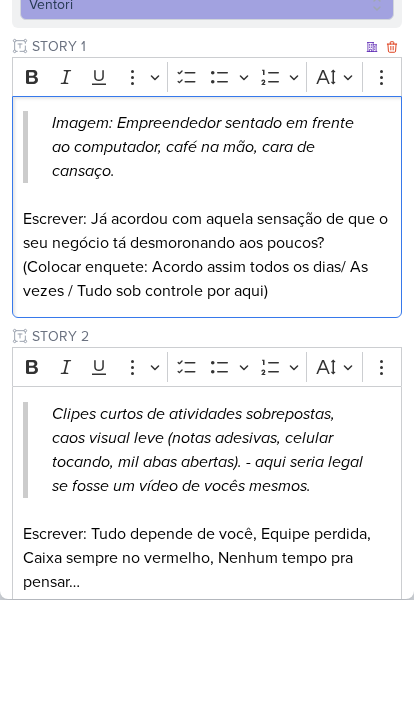 click on "Escrever: Já acordou com aquela sensação de que o seu negócio tá desmoronando aos poucos? (Colocar enquete: Acordo assim todos os dias/ As vezes / Tudo sob controle por aqui)" at bounding box center [207, 381] 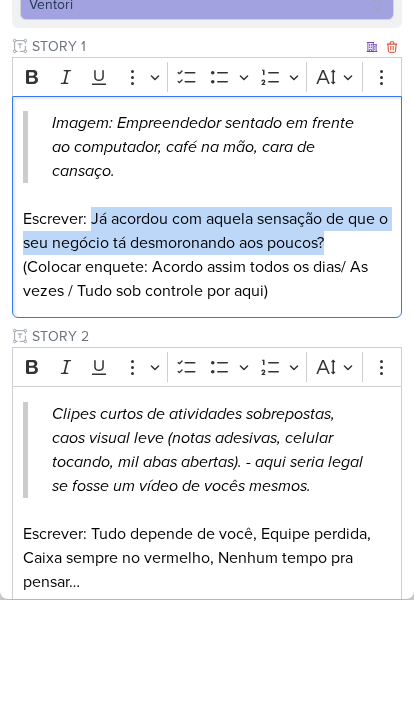 copy on "Já acordou com aquela sensação de que o seu negócio tá desmoronando aos poucos?" 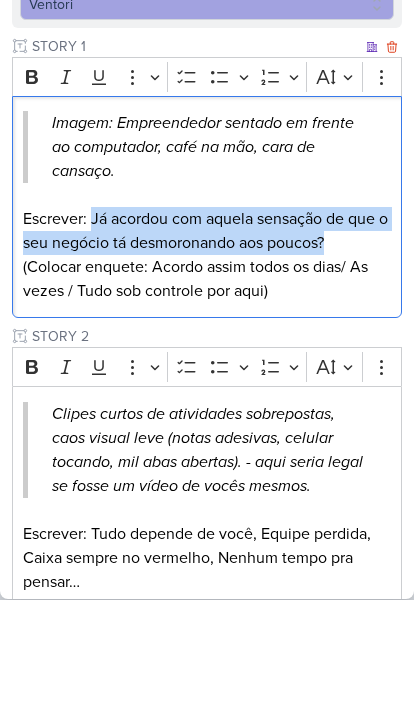 copy on "Já acordou com aquela sensação de que o seu negócio tá desmoronando aos poucos?" 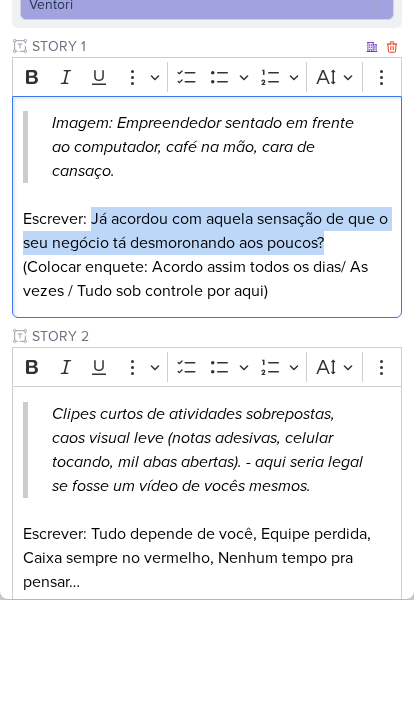 click on "Escrever: Já acordou com aquela sensação de que o seu negócio tá desmoronando aos poucos? (Colocar enquete: Acordo assim todos os dias/ As vezes / Tudo sob controle por aqui)" at bounding box center (207, 381) 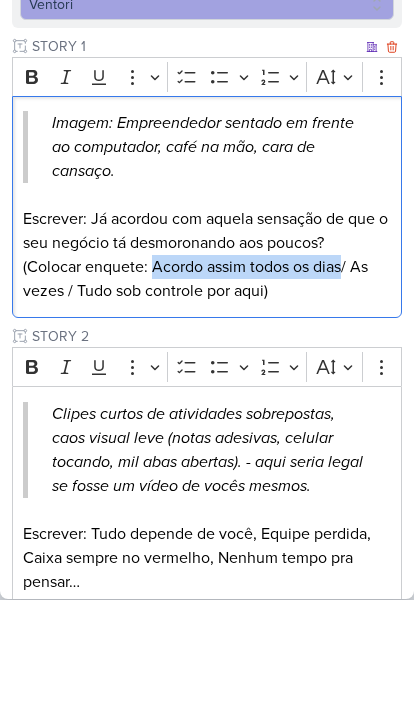 copy on "Acordo assim todos os dias" 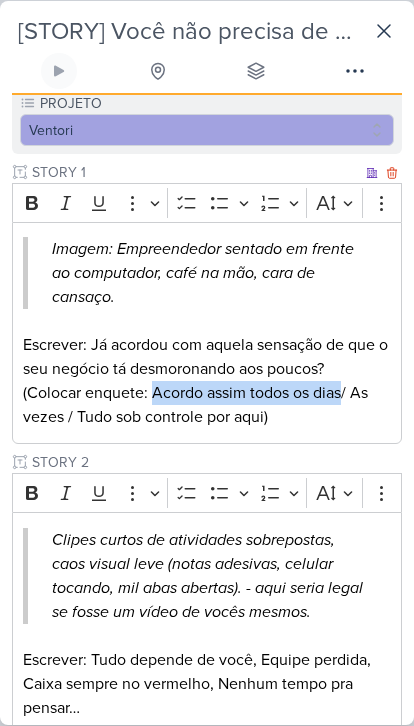 click on "Escrever: Já acordou com aquela sensação de que o seu negócio tá desmoronando aos poucos? (Colocar enquete: Acordo assim todos os dias/ As vezes / Tudo sob controle por aqui)" at bounding box center (207, 381) 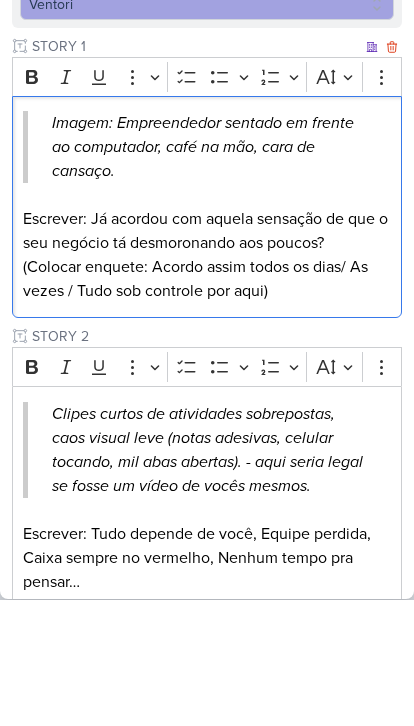 click on "Escrever: Já acordou com aquela sensação de que o seu negócio tá desmoronando aos poucos? (Colocar enquete: Acordo assim todos os dias/ As vezes / Tudo sob controle por aqui)" at bounding box center (207, 381) 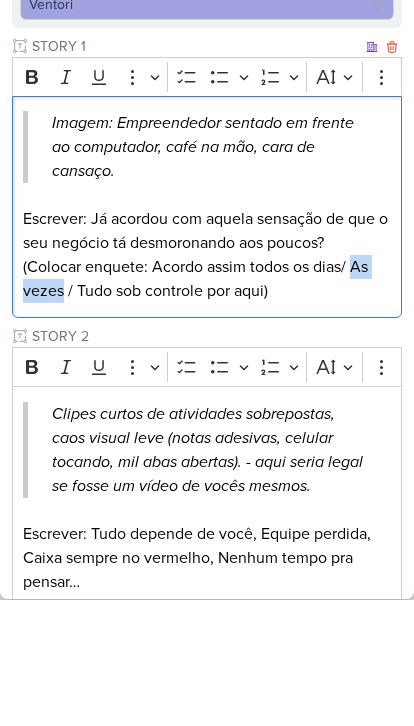 copy on "As vezes" 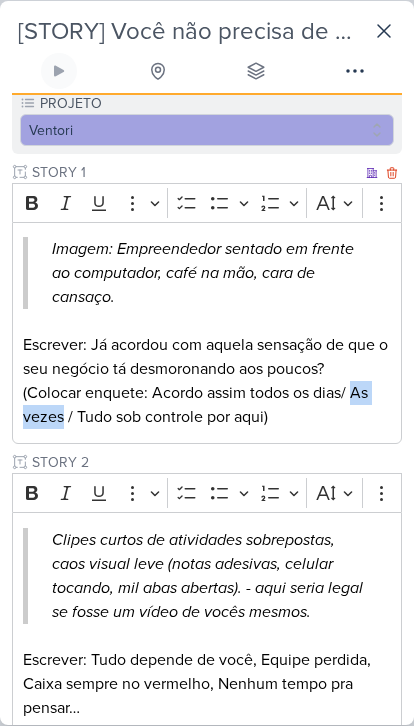click on "Escrever: Já acordou com aquela sensação de que o seu negócio tá desmoronando aos poucos? (Colocar enquete: Acordo assim todos os dias/ As vezes / Tudo sob controle por aqui)" at bounding box center (207, 381) 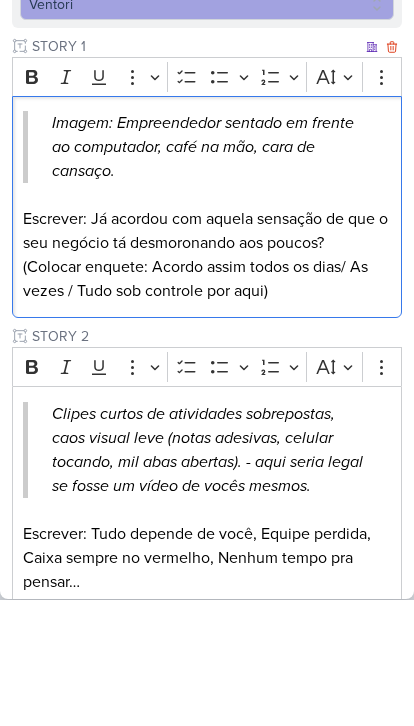click on "Escrever: Já acordou com aquela sensação de que o seu negócio tá desmoronando aos poucos? (Colocar enquete: Acordo assim todos os dias/ As vezes / Tudo sob controle por aqui)" at bounding box center (207, 381) 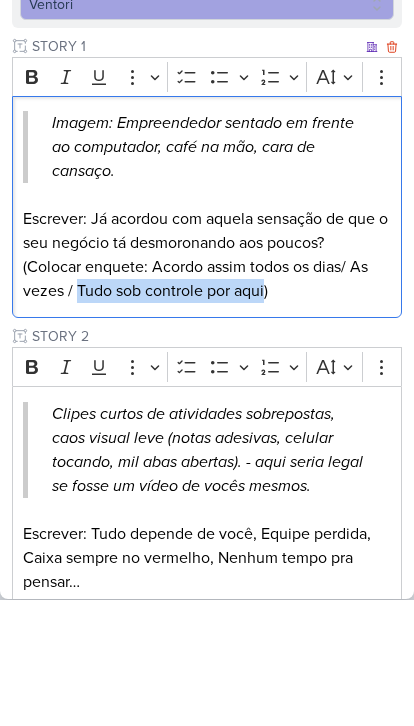 copy on "Tudo sob controle por aqui" 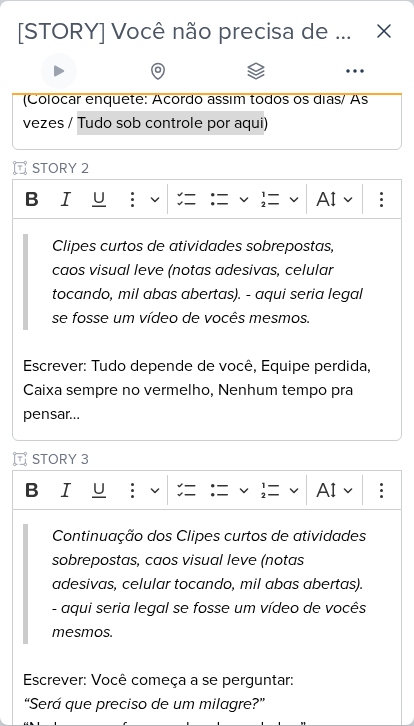 scroll, scrollTop: 639, scrollLeft: 0, axis: vertical 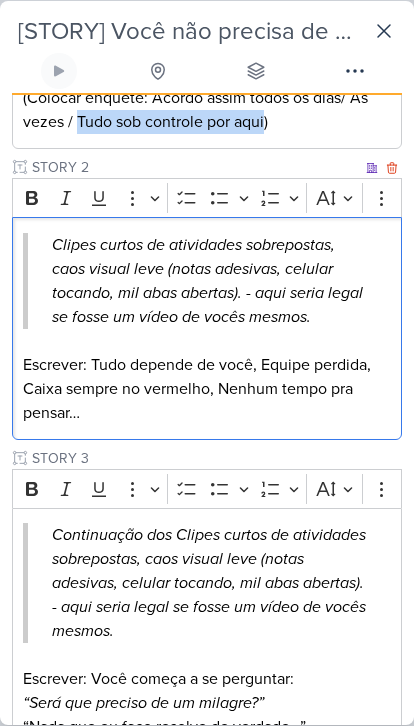 click on "Escrever: Tudo depende de você, Equipe perdida, Caixa sempre no vermelho, Nenhum tempo pra pensar…" at bounding box center [207, 389] 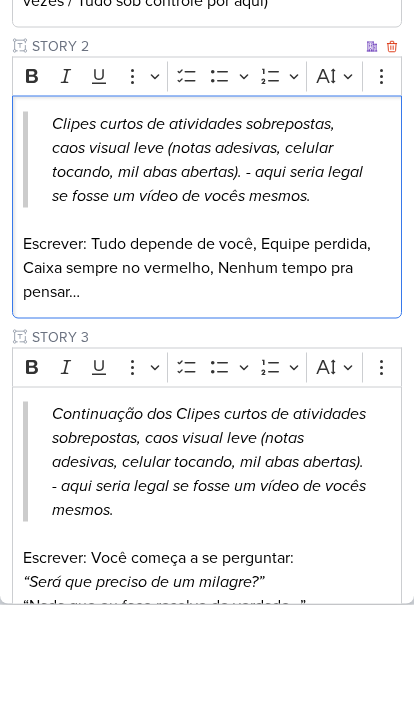 click on "Escrever: Tudo depende de você, Equipe perdida, Caixa sempre no vermelho, Nenhum tempo pra pensar…" at bounding box center (207, 389) 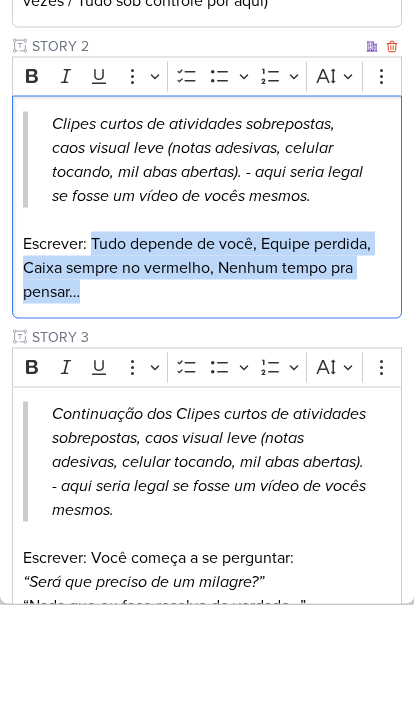 copy on "Tudo depende de você, Equipe perdida, Caixa sempre no vermelho, Nenhum tempo pra pensar…" 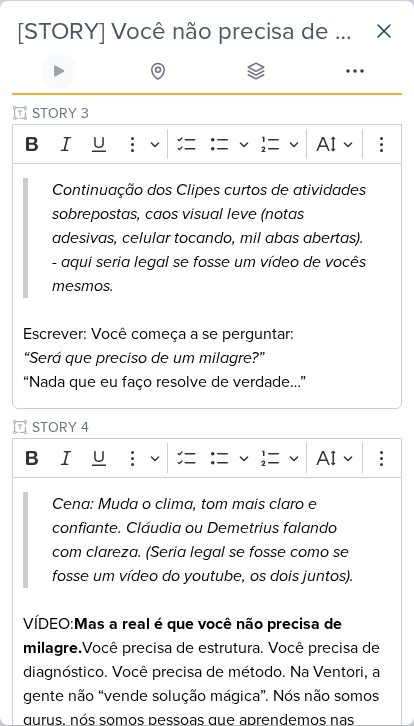 scroll, scrollTop: 987, scrollLeft: 0, axis: vertical 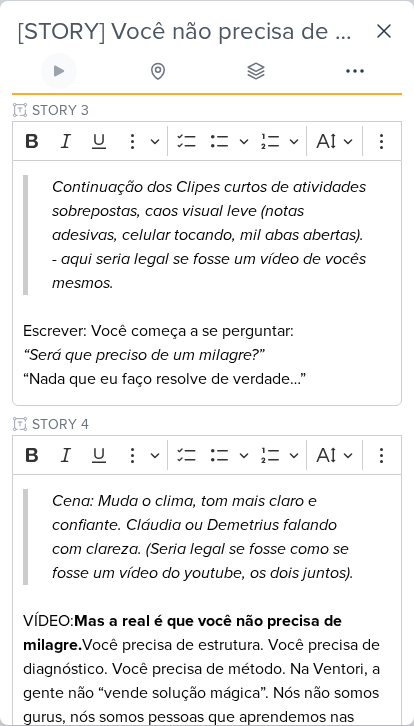 click on "Escrever: Você começa a se perguntar: “Será que preciso de um milagre?” “Nada que eu faço resolve de verdade…”" at bounding box center (207, 355) 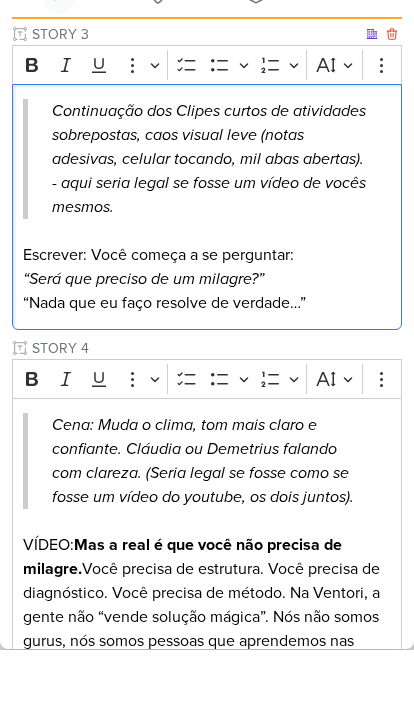 click on "Escrever: Você começa a se perguntar: “Será que preciso de um milagre?” “Nada que eu faço resolve de verdade…”" at bounding box center (207, 355) 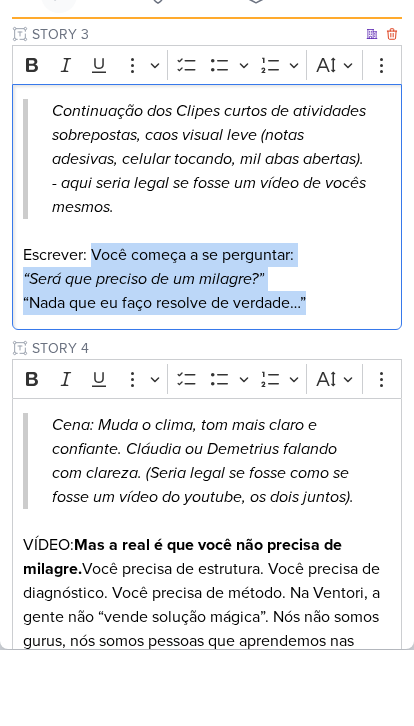 copy on "Você começa a se perguntar: “Será que preciso de um milagre?” “Nada que eu faço resolve de verdade…”" 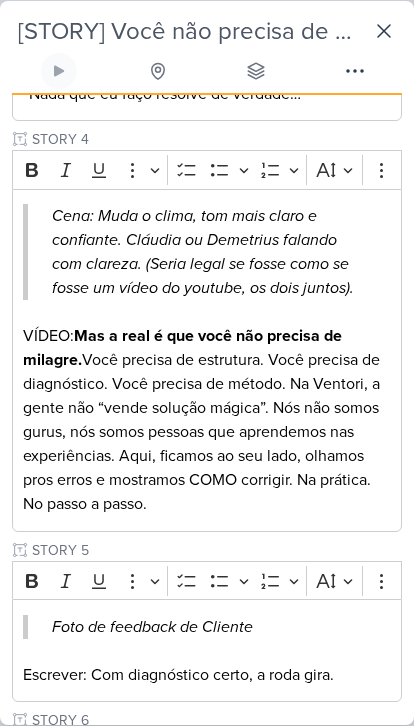 scroll, scrollTop: 1263, scrollLeft: 0, axis: vertical 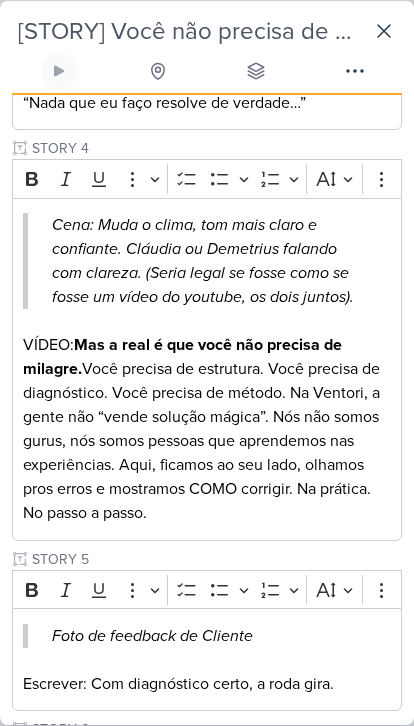 click on "Mas a real é que você não precisa de milagre." at bounding box center [182, 357] 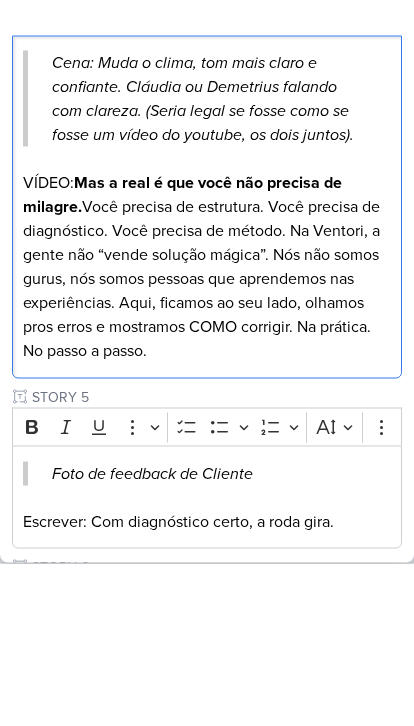 click on "Mas a real é que você não precisa de milagre." at bounding box center (182, 357) 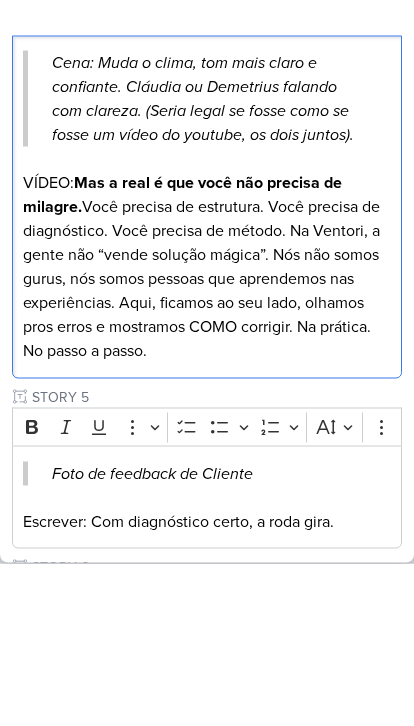 click on "Mas a real é que você não precisa de milagre." at bounding box center [182, 357] 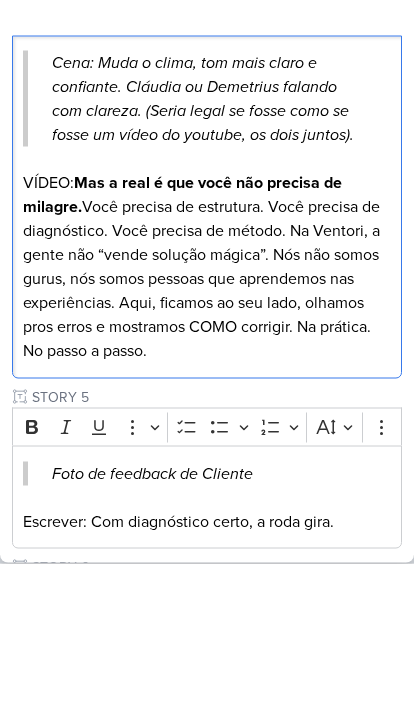 copy on "VÍDEO:  Mas a real é que você não precisa de milagre.  Você precisa de estrutura. Você precisa de diagnóstico. Você precisa de método. Na Ventori, a gente não “vende solução mágica”. Nós não somos gurus, nós somos pessoas que aprendemos nas experiências. Aqui, ficamos ao seu lado, olhamos pros erros e mostramos COMO corrigir. Na prática. No passo a passo." 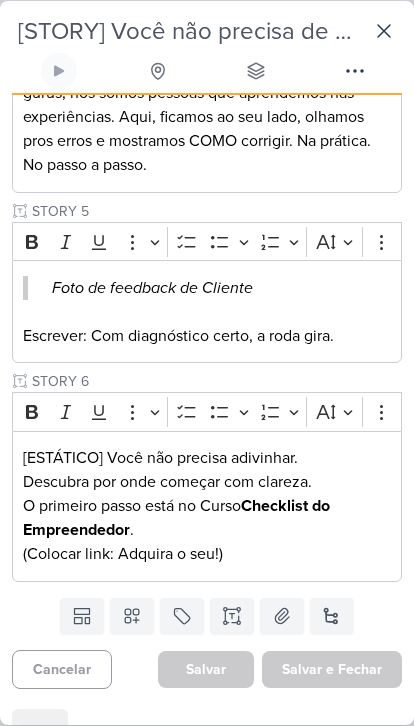 scroll, scrollTop: 1614, scrollLeft: 0, axis: vertical 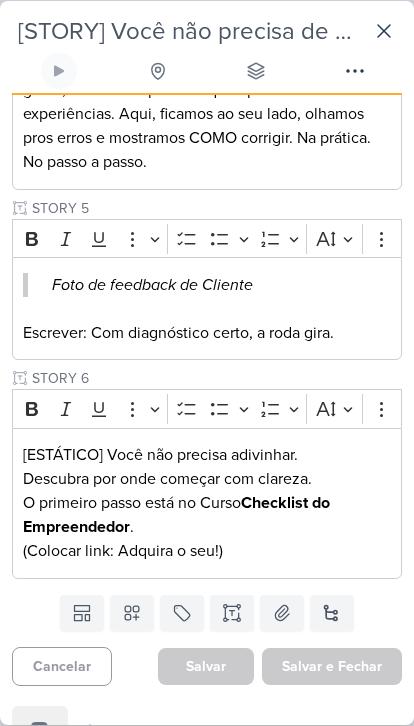 click on "Escrever: Com diagnóstico certo, a roda gira." at bounding box center [207, 333] 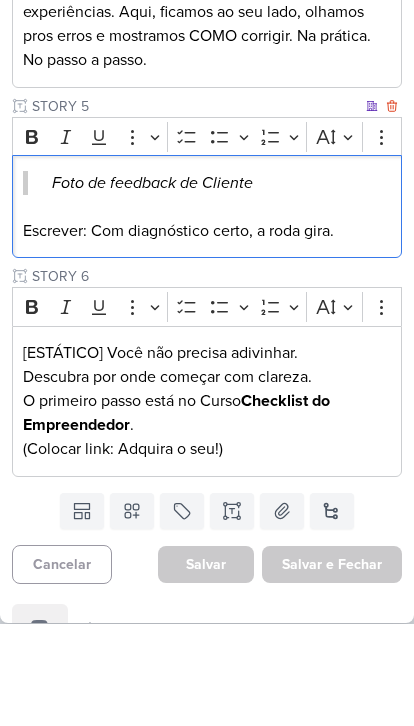click on "Escrever: Com diagnóstico certo, a roda gira." at bounding box center (207, 333) 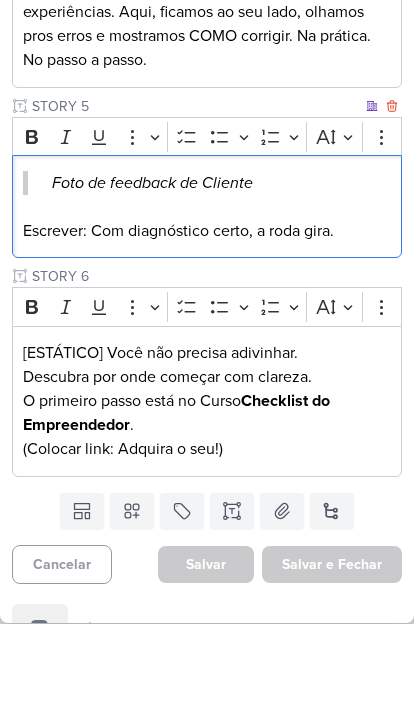 click on "Escrever: Com diagnóstico certo, a roda gira." at bounding box center (207, 333) 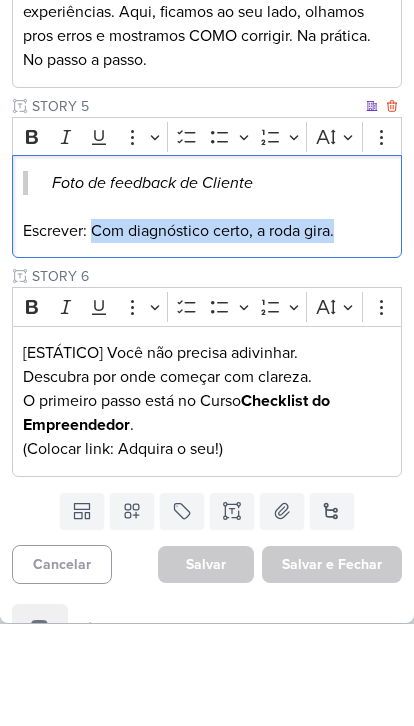copy on "Com diagnóstico certo, a roda gira." 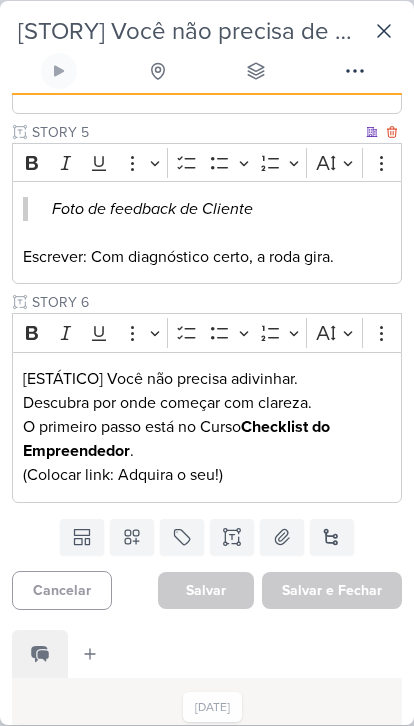 scroll, scrollTop: 1692, scrollLeft: 0, axis: vertical 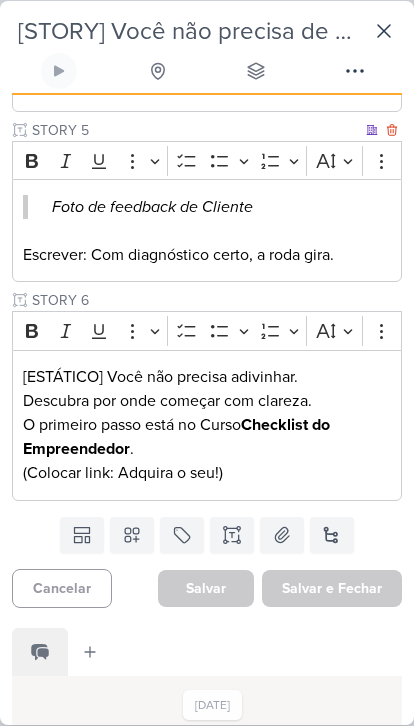 click on "[ESTÁTICO] Você não precisa adivinhar. Descubra por onde começar com clareza. O primeiro passo está no Curso  Checklist do Empreendedor . (Colocar link: Adquira o seu!)" at bounding box center [207, 425] 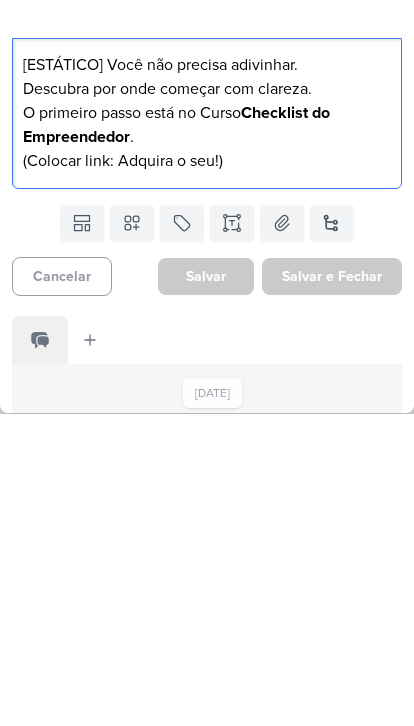 click on "[ESTÁTICO] Você não precisa adivinhar. Descubra por onde começar com clareza. O primeiro passo está no Curso  Checklist do Empreendedor . (Colocar link: Adquira o seu!)" at bounding box center [207, 425] 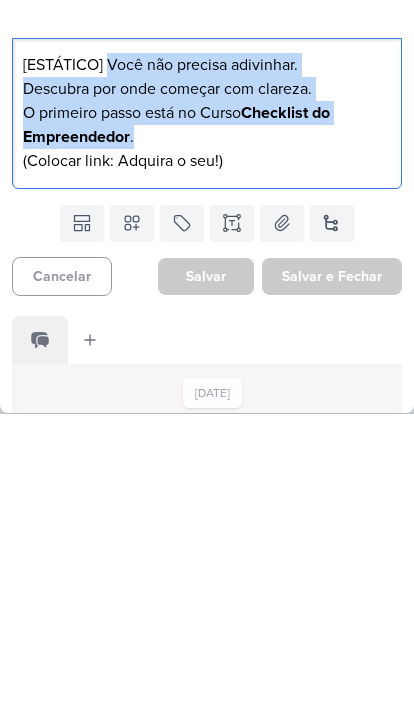 copy on "Você não precisa adivinhar. Descubra por onde começar com clareza. O primeiro passo está no Curso  Checklist do Empreendedor ." 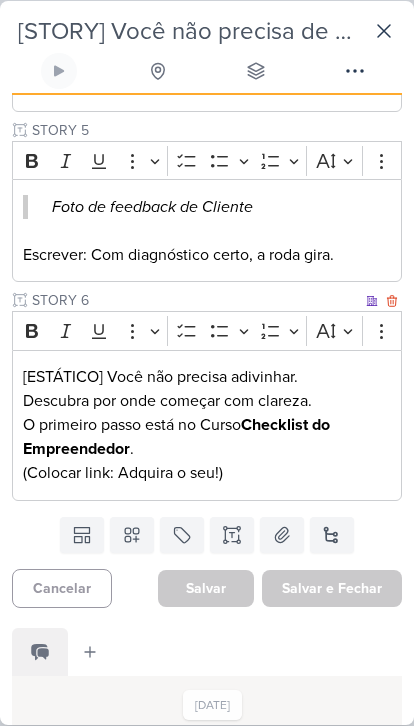 click on "[ESTÁTICO] Você não precisa adivinhar. Descubra por onde começar com clareza. O primeiro passo está no Curso  Checklist do Empreendedor . (Colocar link: Adquira o seu!)" at bounding box center [207, 425] 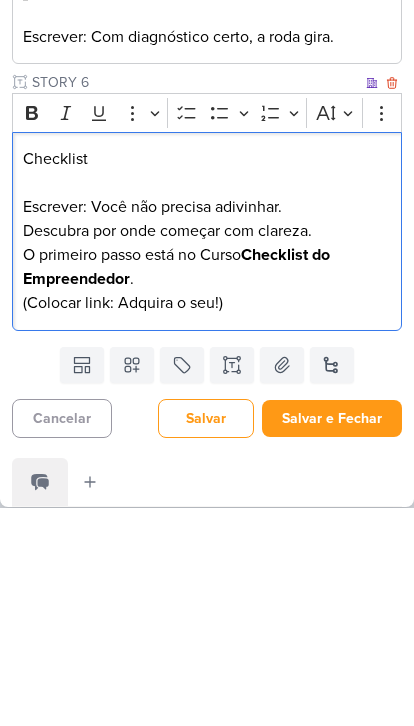 click on "Checklist" at bounding box center [207, 377] 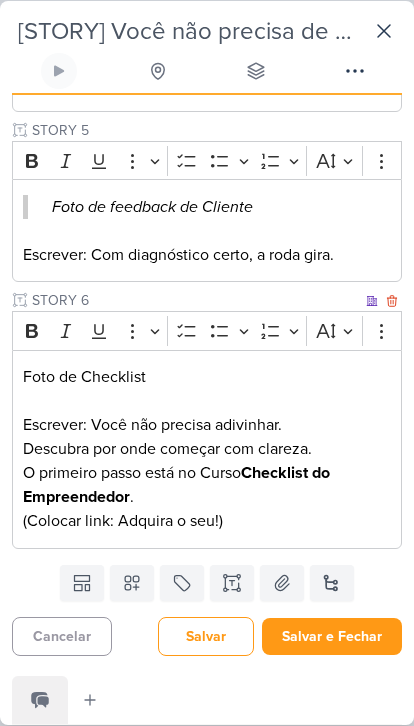 click on "Foto de Checklist" at bounding box center (207, 377) 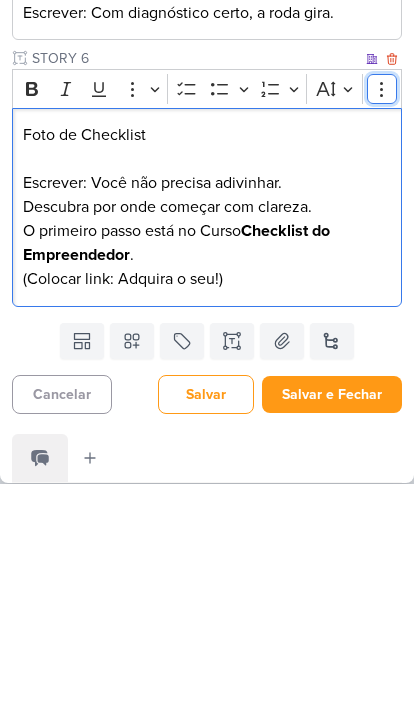 click 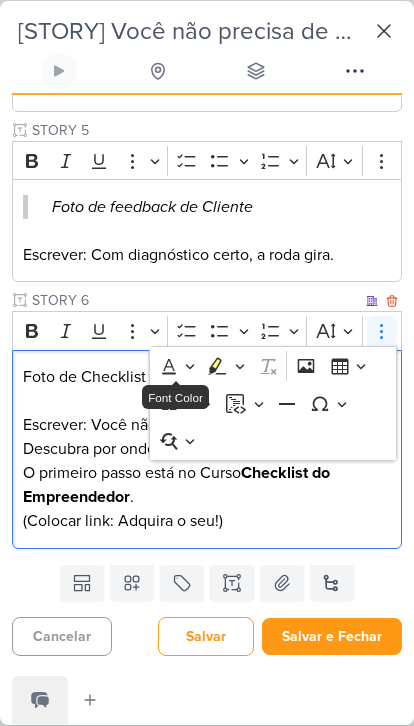 click on "Escrever: Você não precisa adivinhar. Descubra por onde começar com clareza. O primeiro passo está no Curso  Checklist do Empreendedor . (Colocar link: Adquira o seu!)" at bounding box center (207, 473) 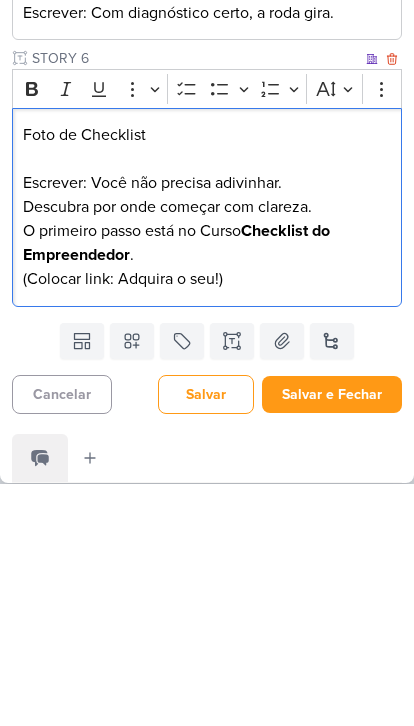 click at bounding box center [207, 401] 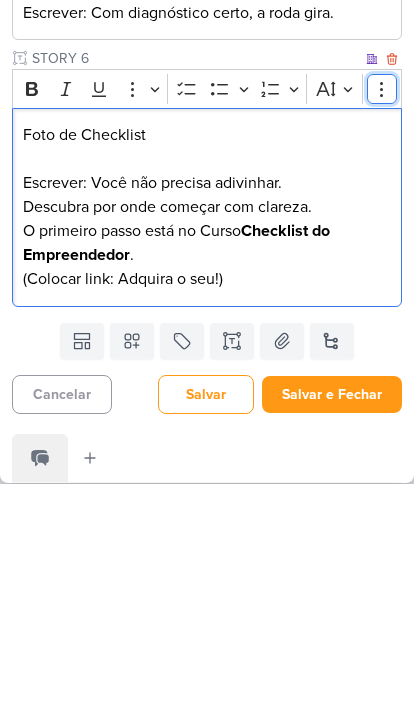 click 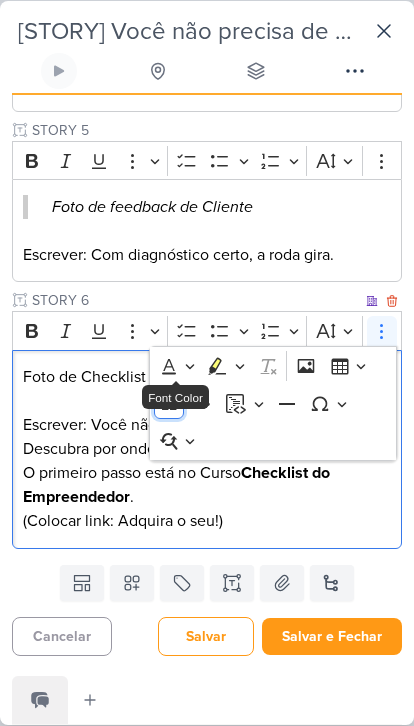 click 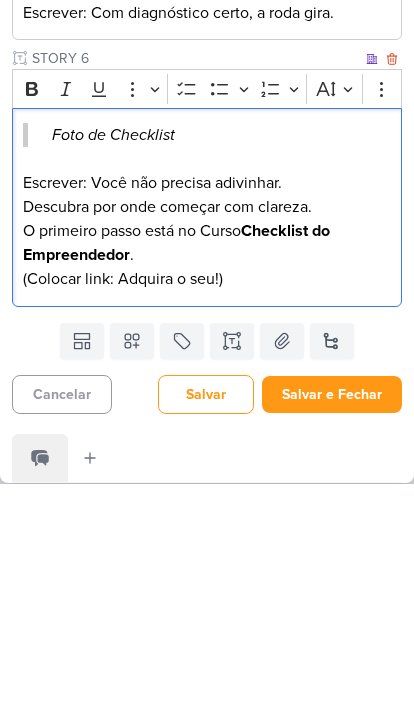click on "Salvar e Fechar" at bounding box center [332, 636] 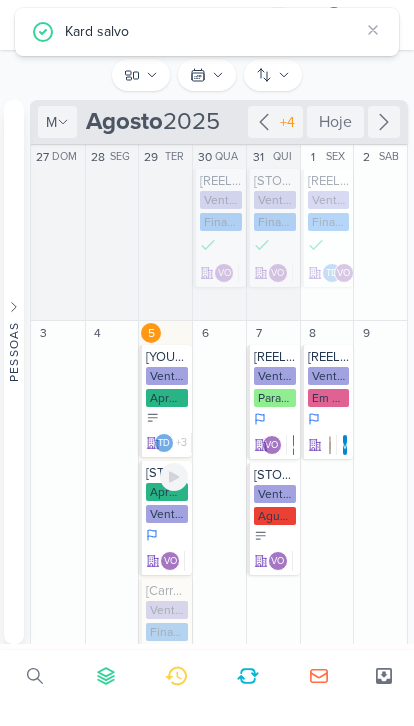 click on "Ventori" at bounding box center [167, 514] 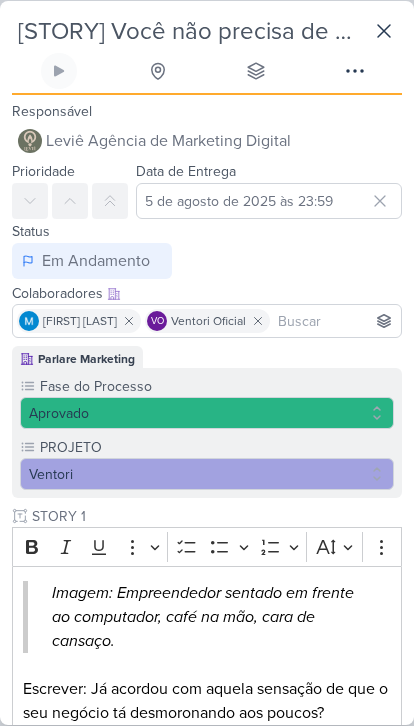 scroll, scrollTop: 0, scrollLeft: 0, axis: both 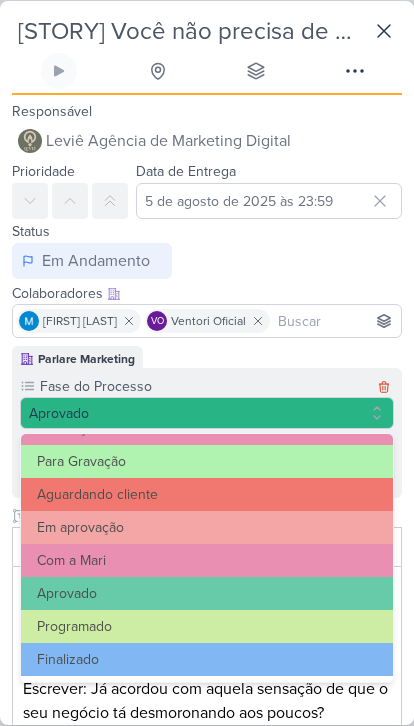 click on "Finalizado" at bounding box center (207, 659) 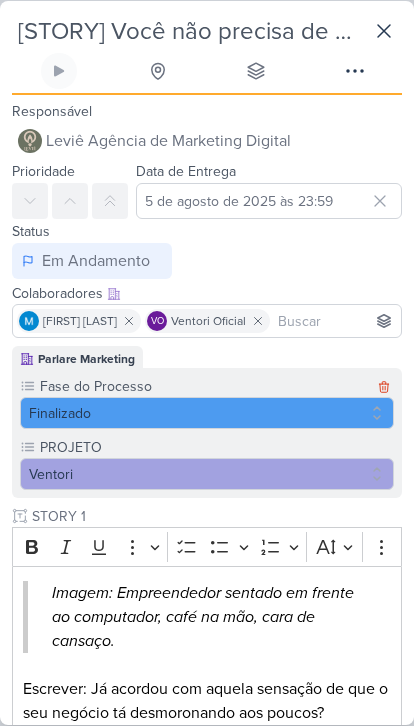 click on "Em Andamento" at bounding box center [96, 261] 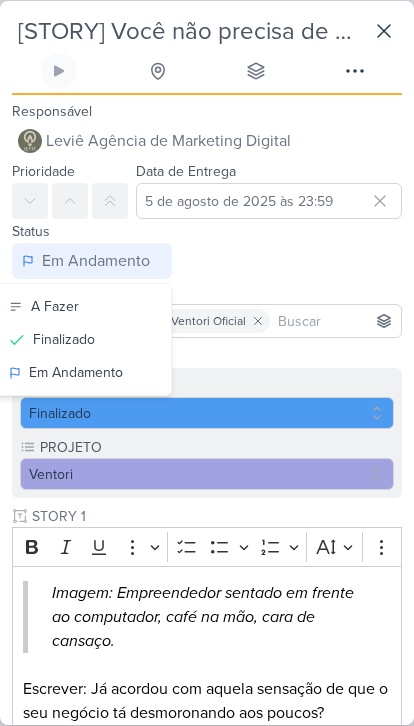 click on "Finalizado" at bounding box center [82, 339] 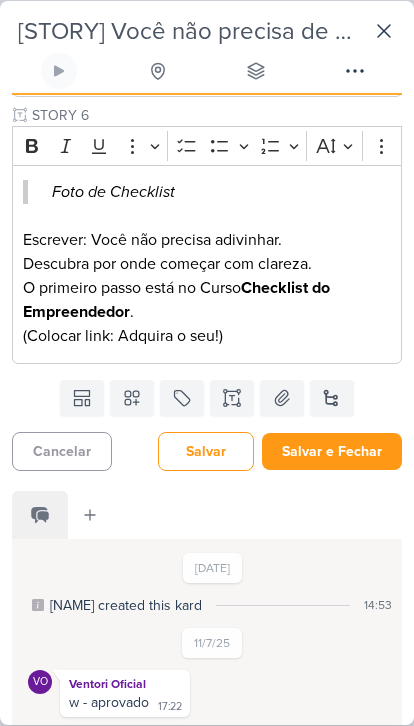 scroll, scrollTop: 1898, scrollLeft: 0, axis: vertical 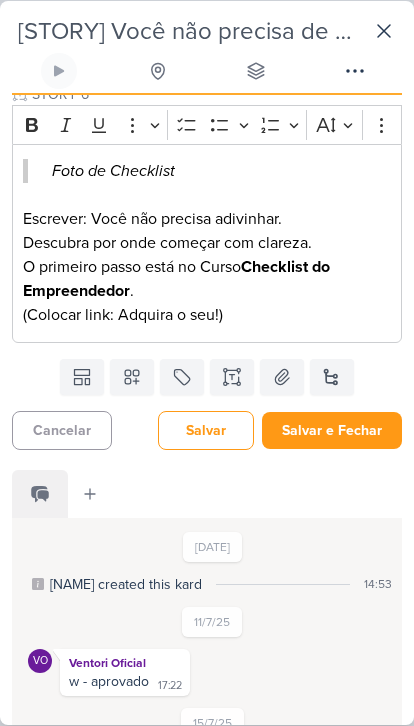 click on "Salvar e Fechar" at bounding box center (332, 430) 